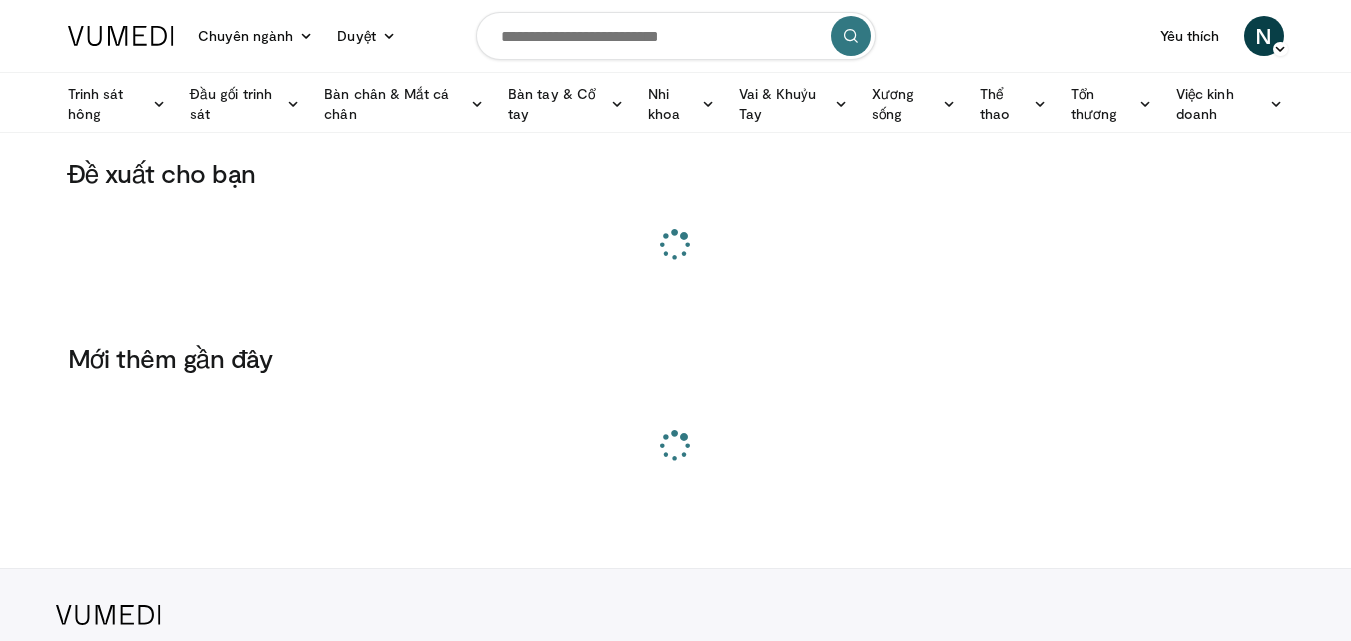 scroll, scrollTop: 0, scrollLeft: 0, axis: both 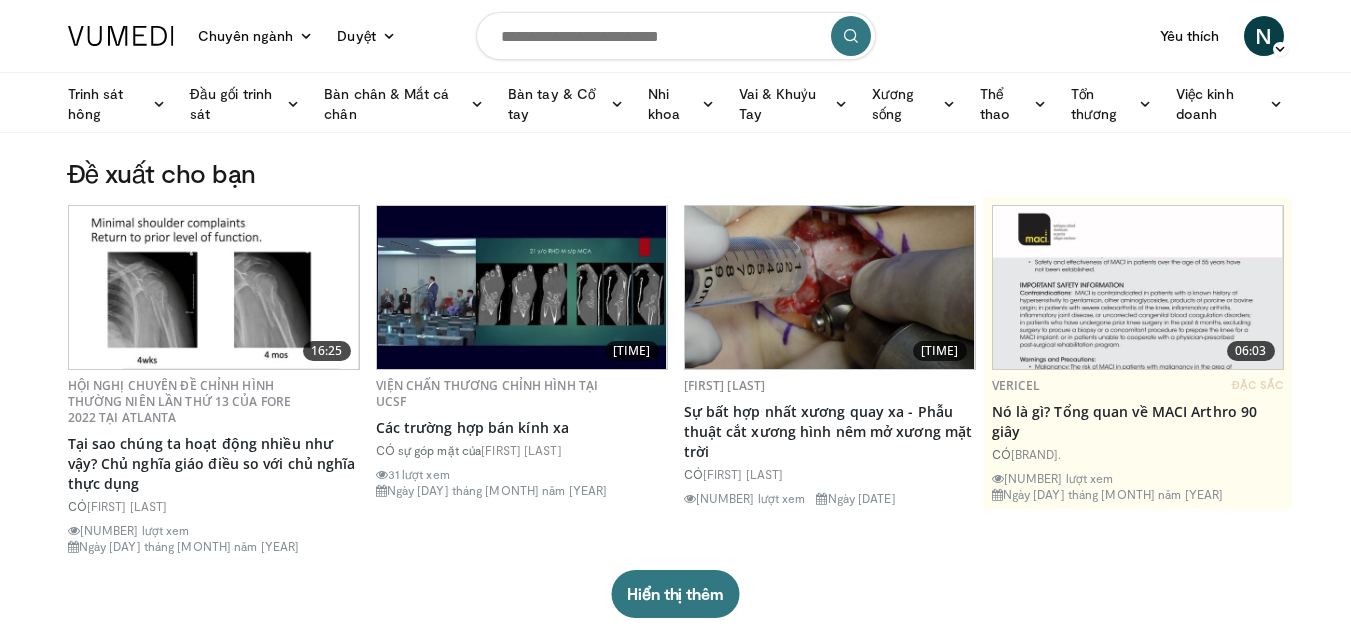 click at bounding box center [676, 36] 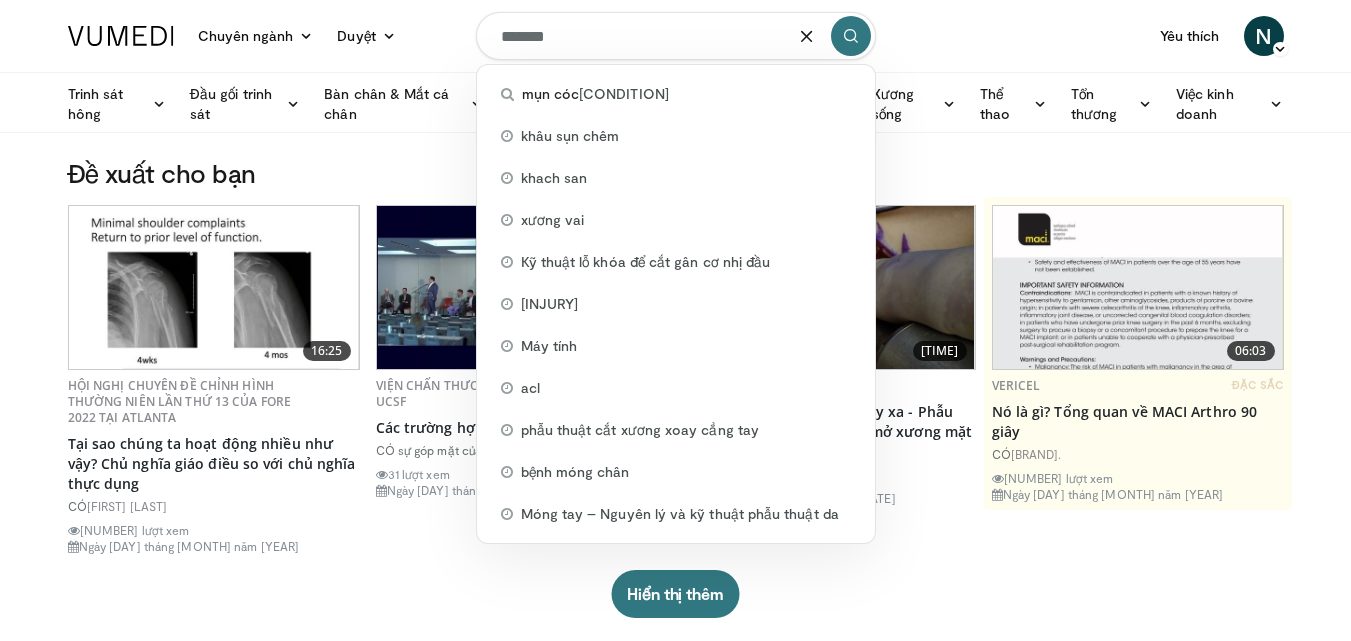 type on "*******" 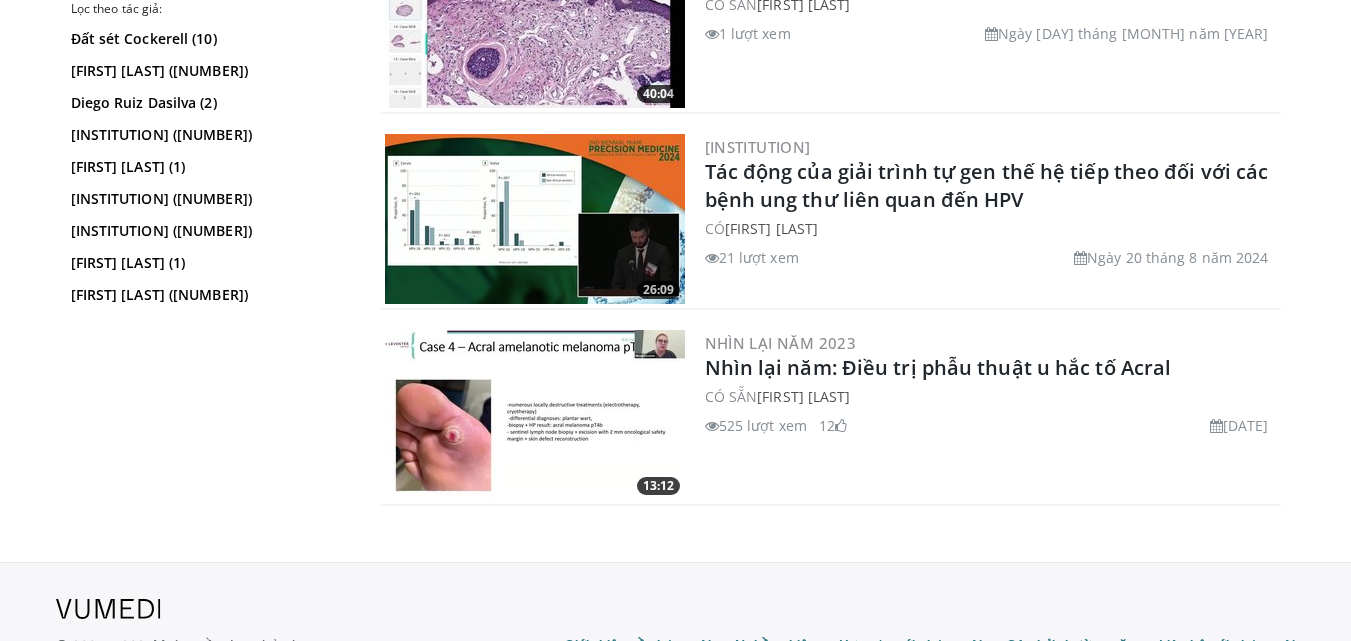 scroll, scrollTop: 2918, scrollLeft: 0, axis: vertical 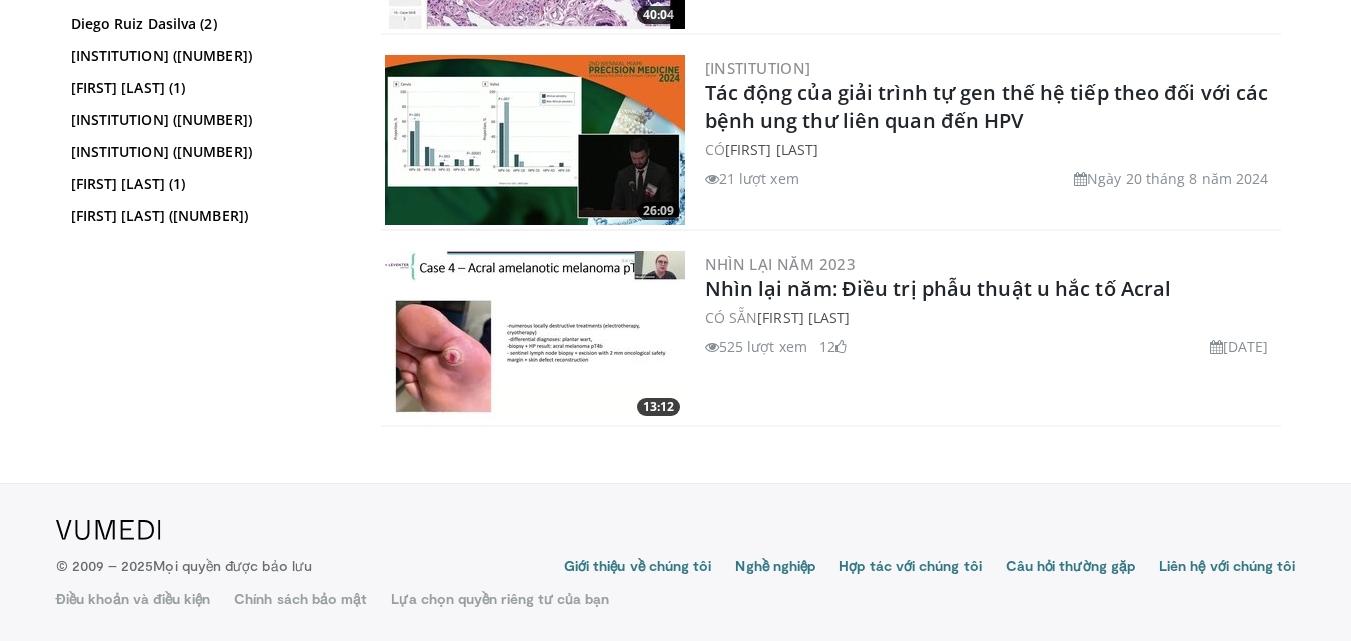 click at bounding box center (535, 336) 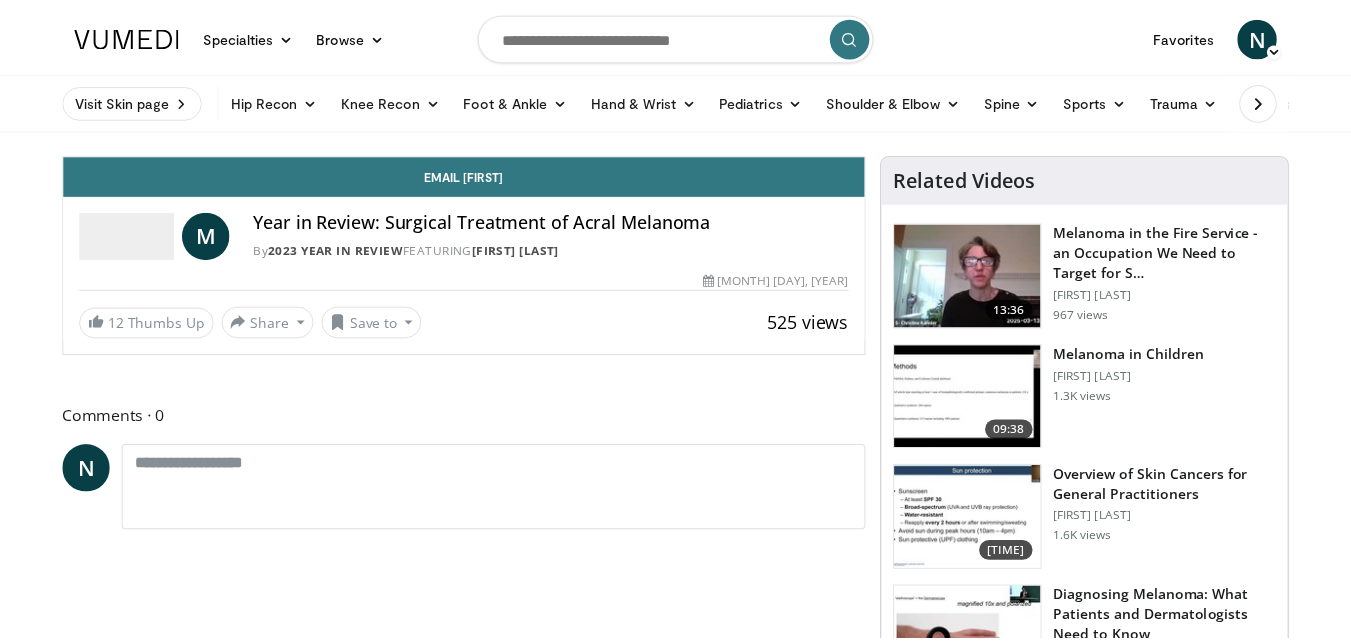 scroll, scrollTop: 0, scrollLeft: 0, axis: both 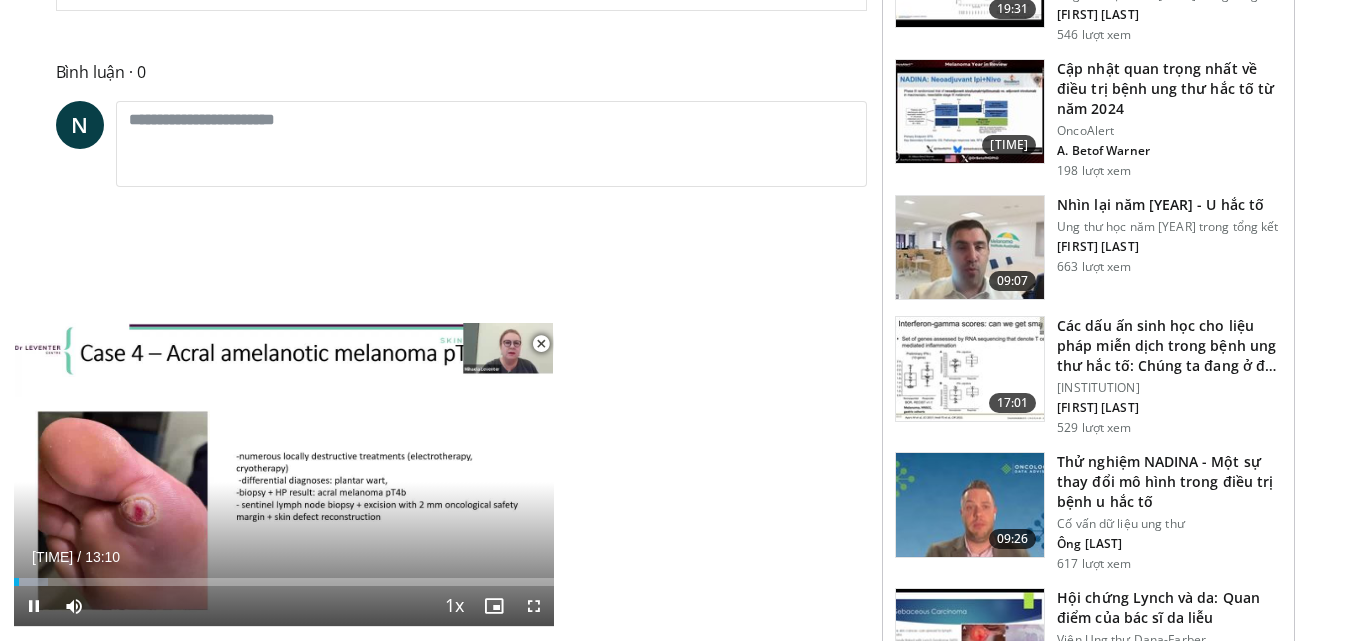 click at bounding box center (541, 344) 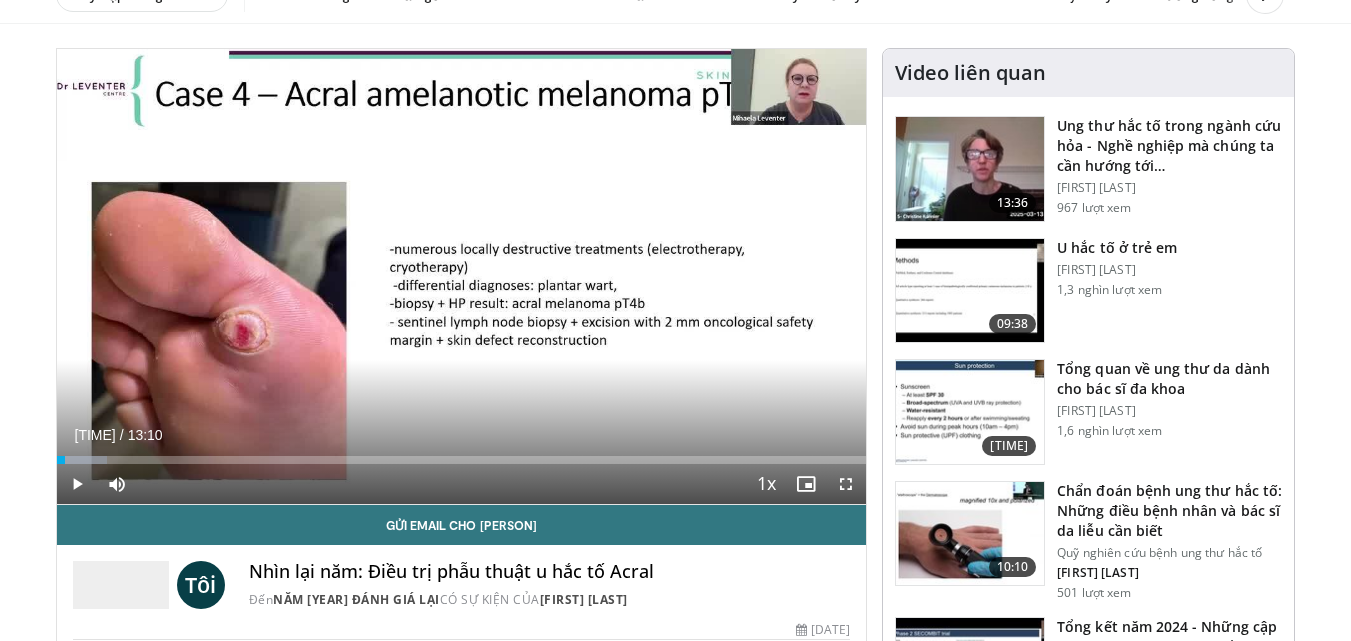 scroll, scrollTop: 0, scrollLeft: 0, axis: both 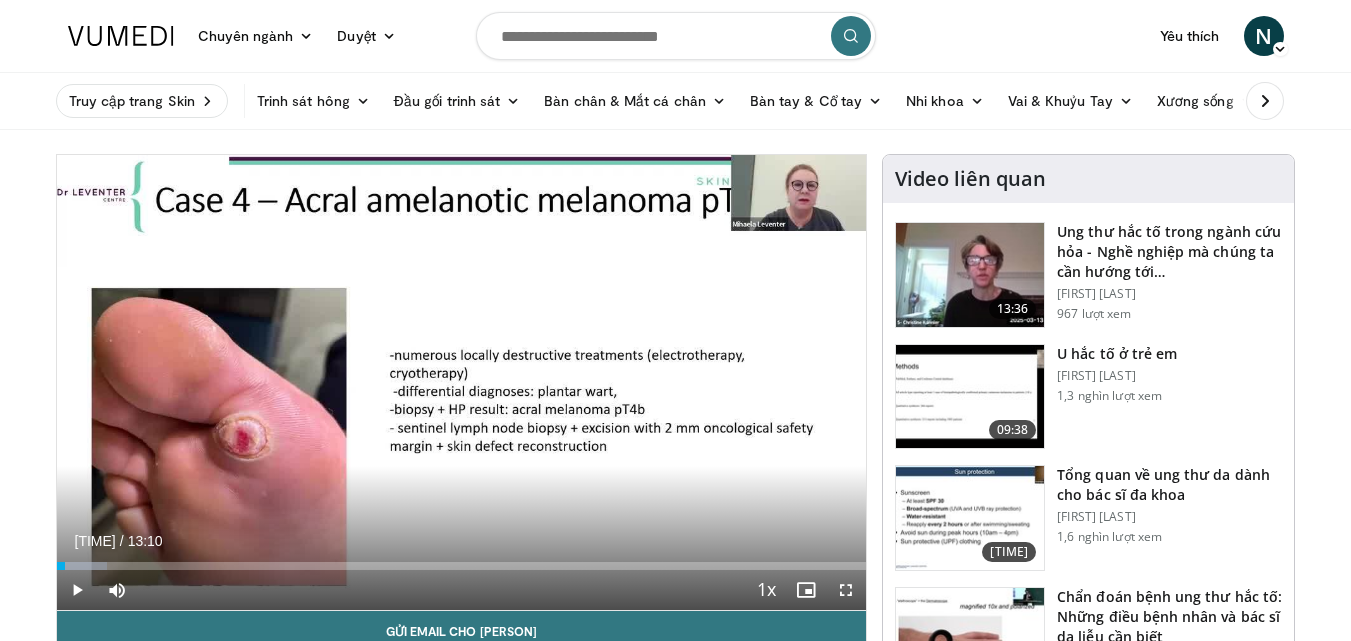 click at bounding box center [676, 36] 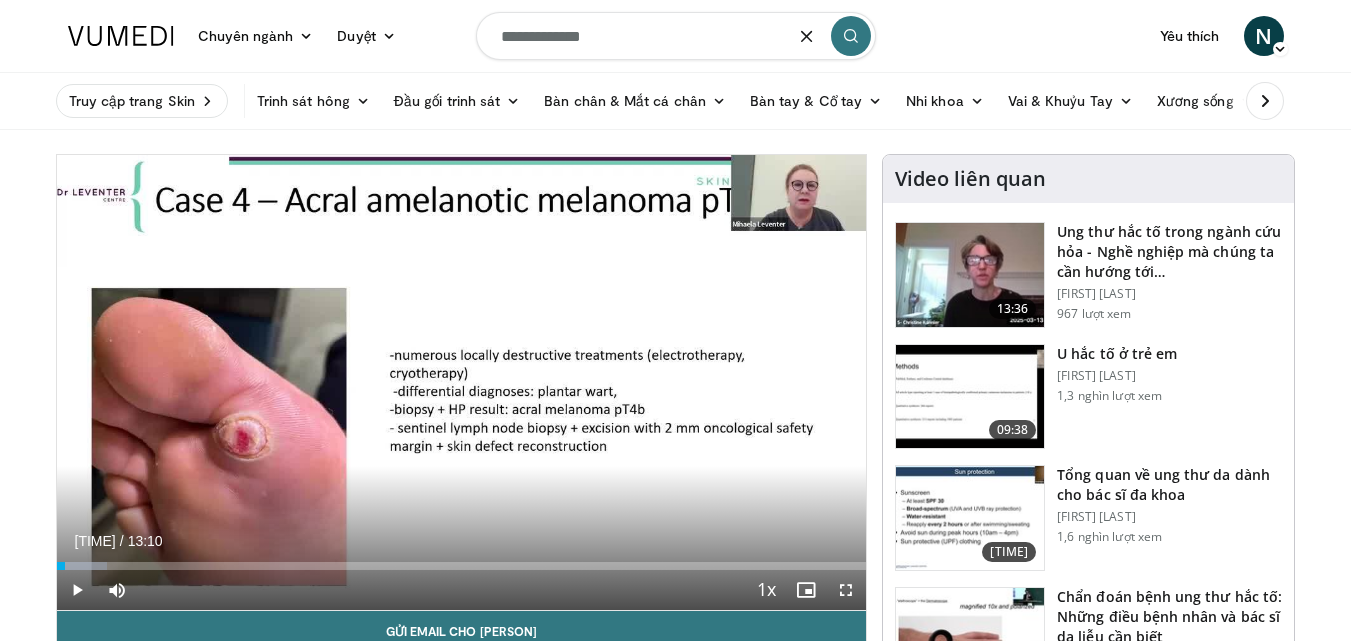 type on "**********" 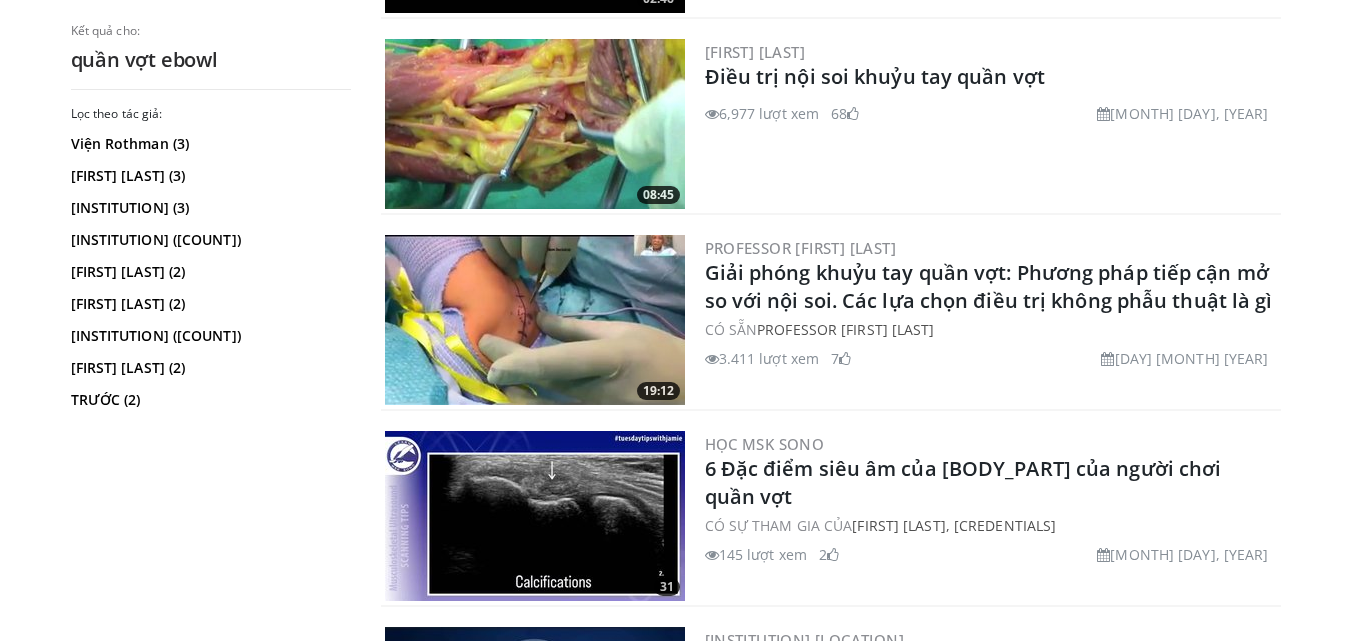 scroll, scrollTop: 1100, scrollLeft: 0, axis: vertical 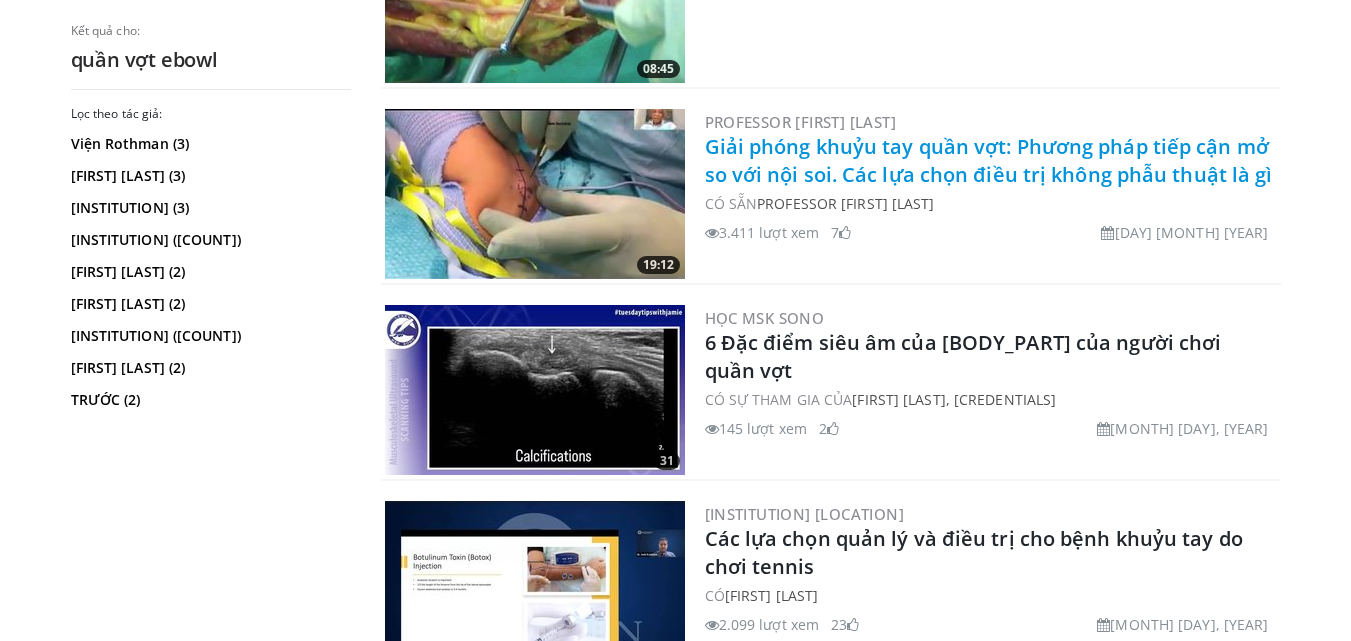 click on "Giải phóng khuỷu tay quần vợt: Phương pháp tiếp cận mở so với nội soi. Các lựa chọn điều trị không phẫu thuật là gì" at bounding box center (989, 160) 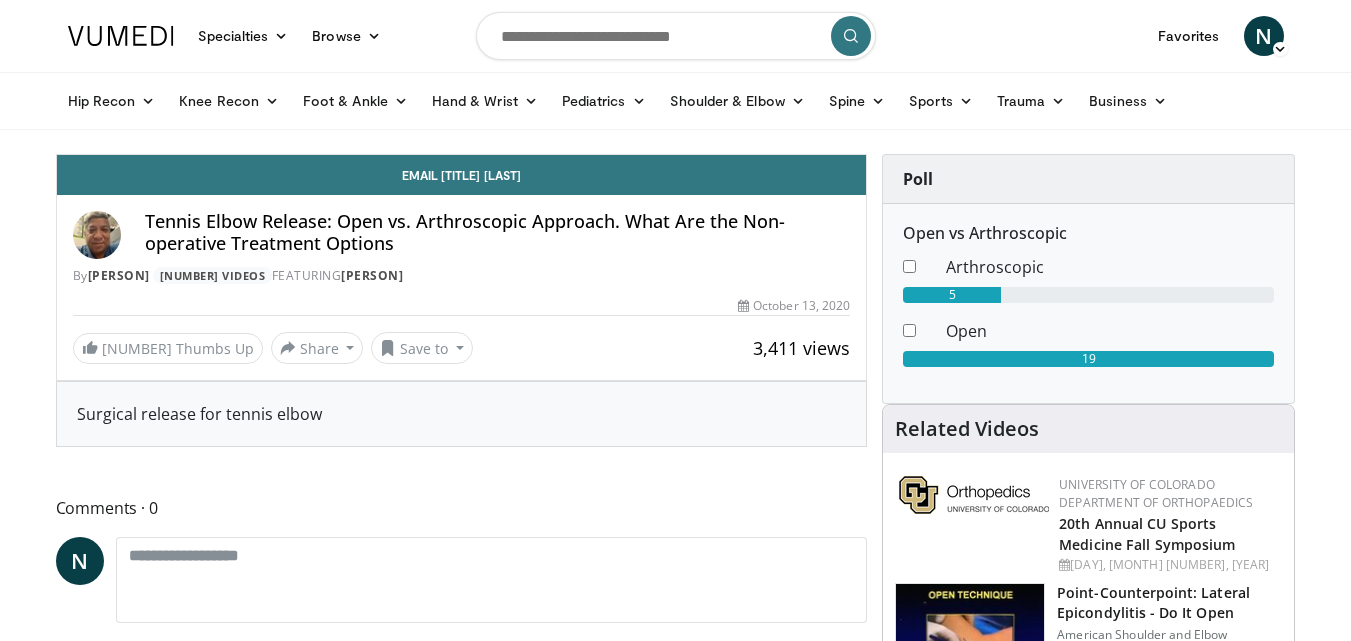 scroll, scrollTop: 0, scrollLeft: 0, axis: both 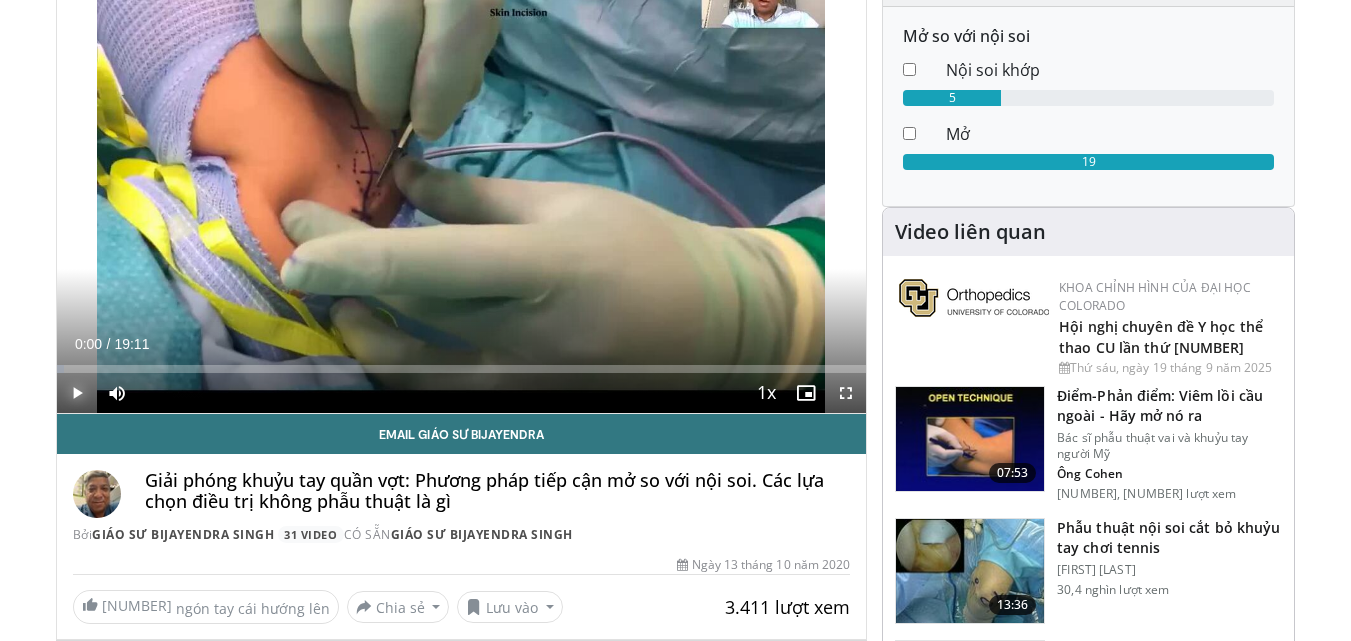 click at bounding box center [77, 393] 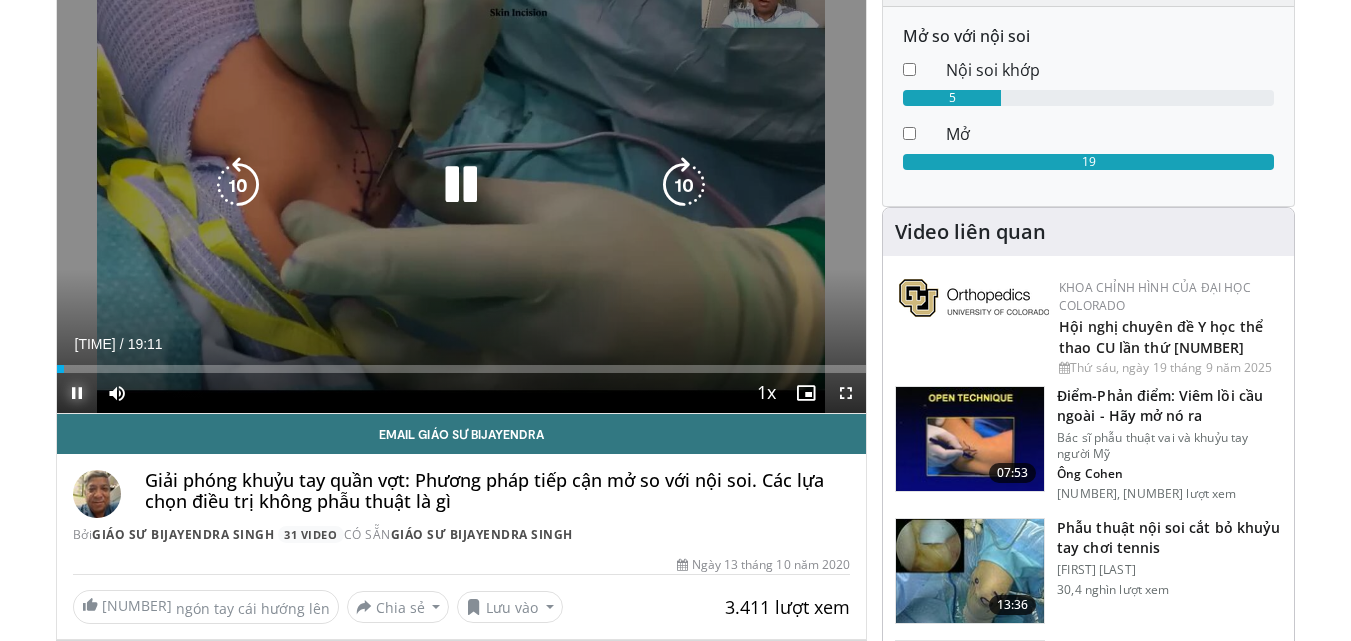 click at bounding box center (0, 0) 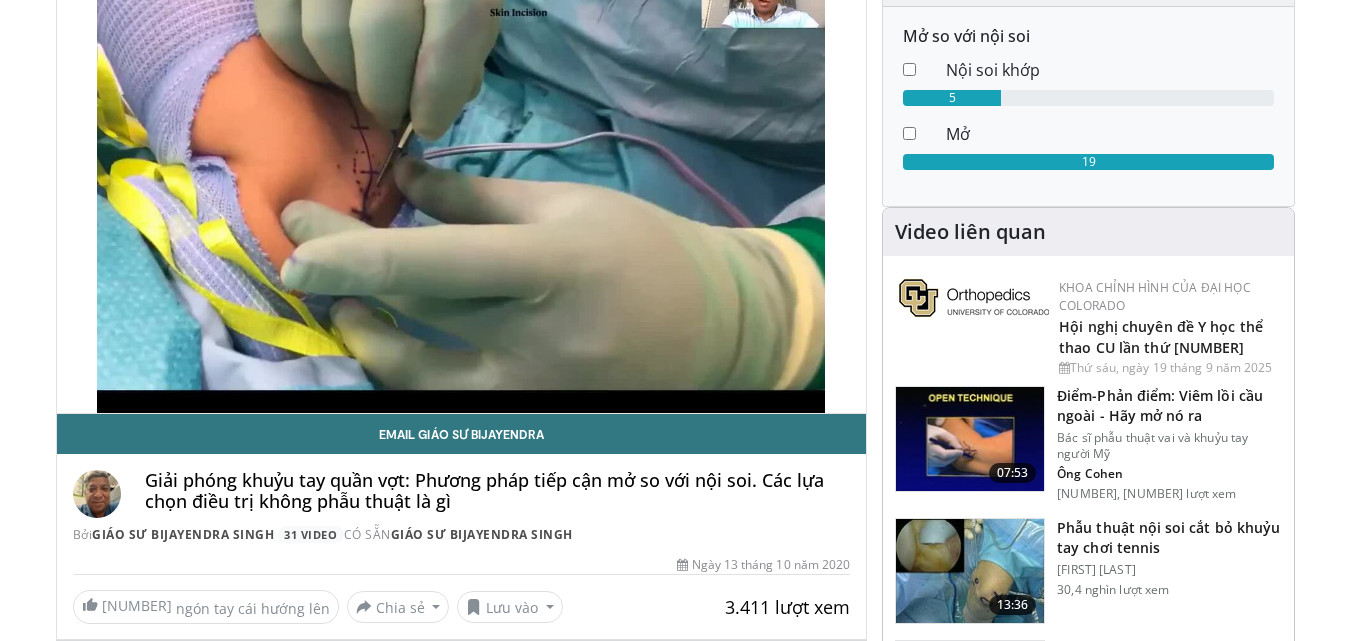 click on "**********" at bounding box center [462, 186] 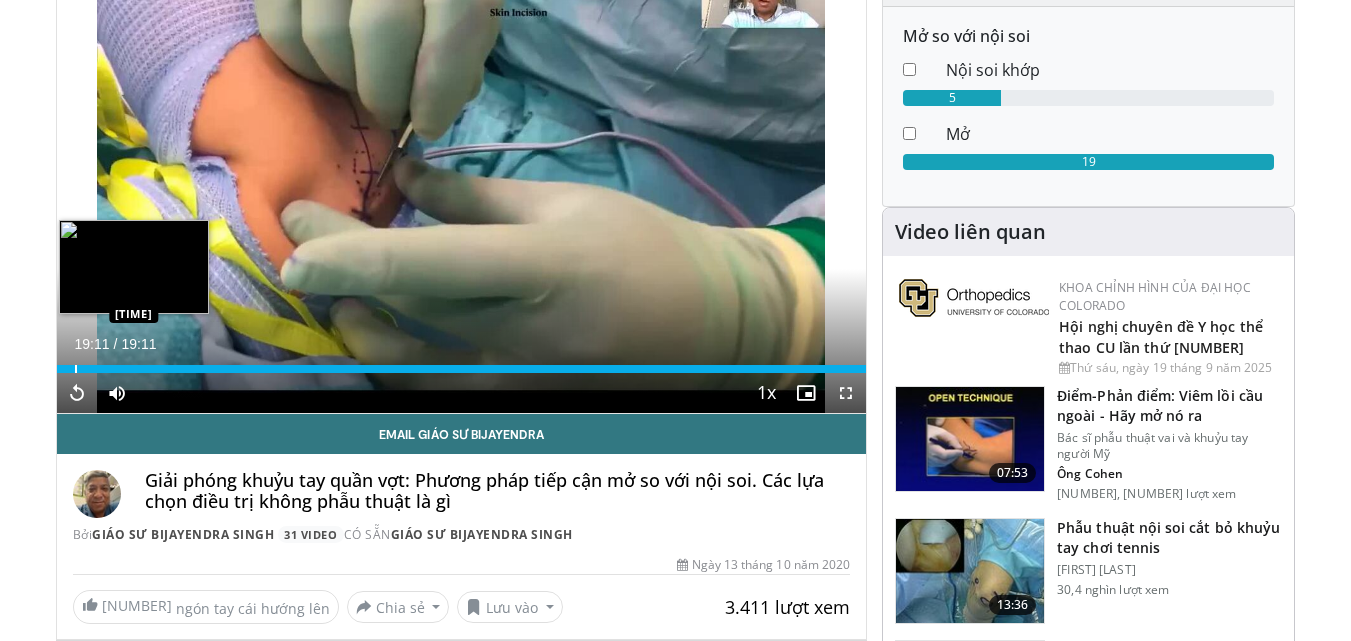 click on "Loaded :  100.00% 19:11 00:25" at bounding box center (462, 363) 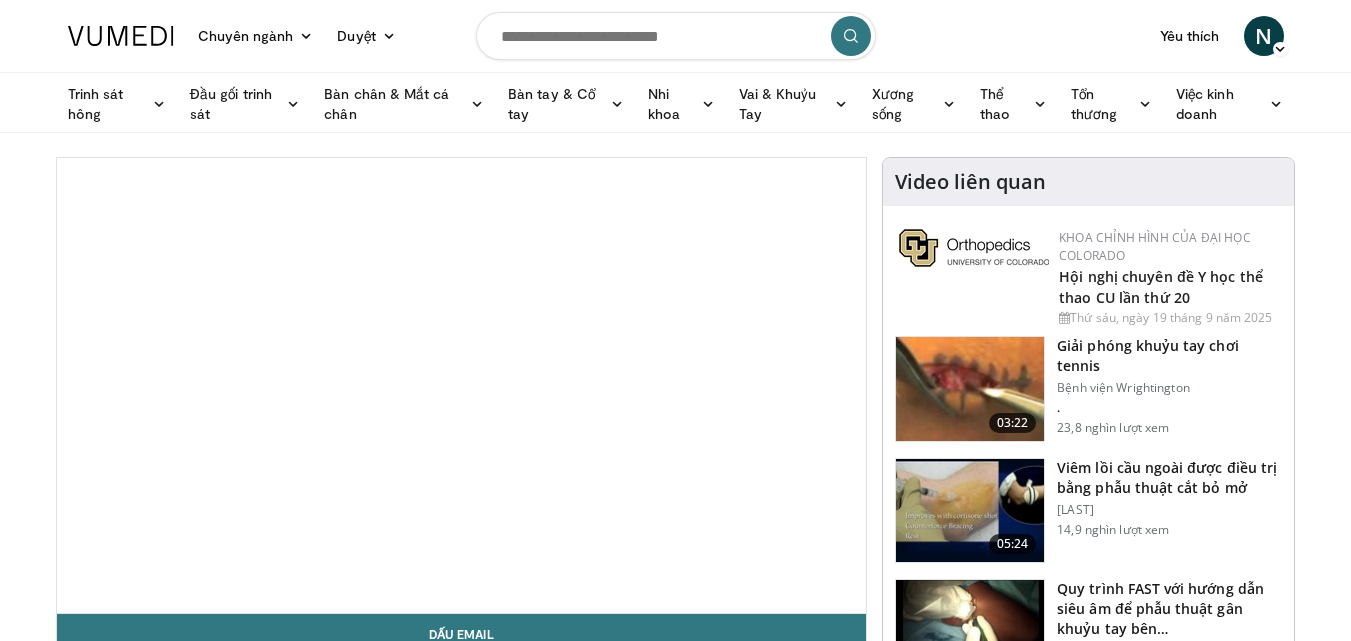 scroll, scrollTop: 0, scrollLeft: 0, axis: both 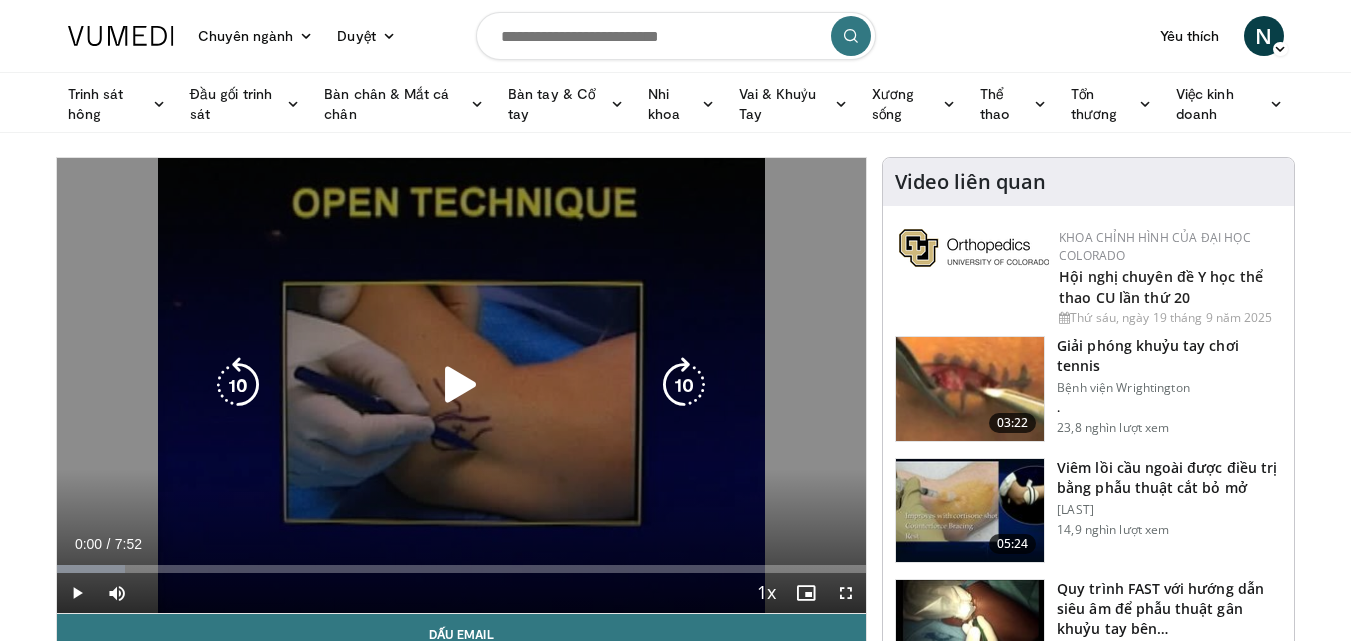 click at bounding box center (461, 385) 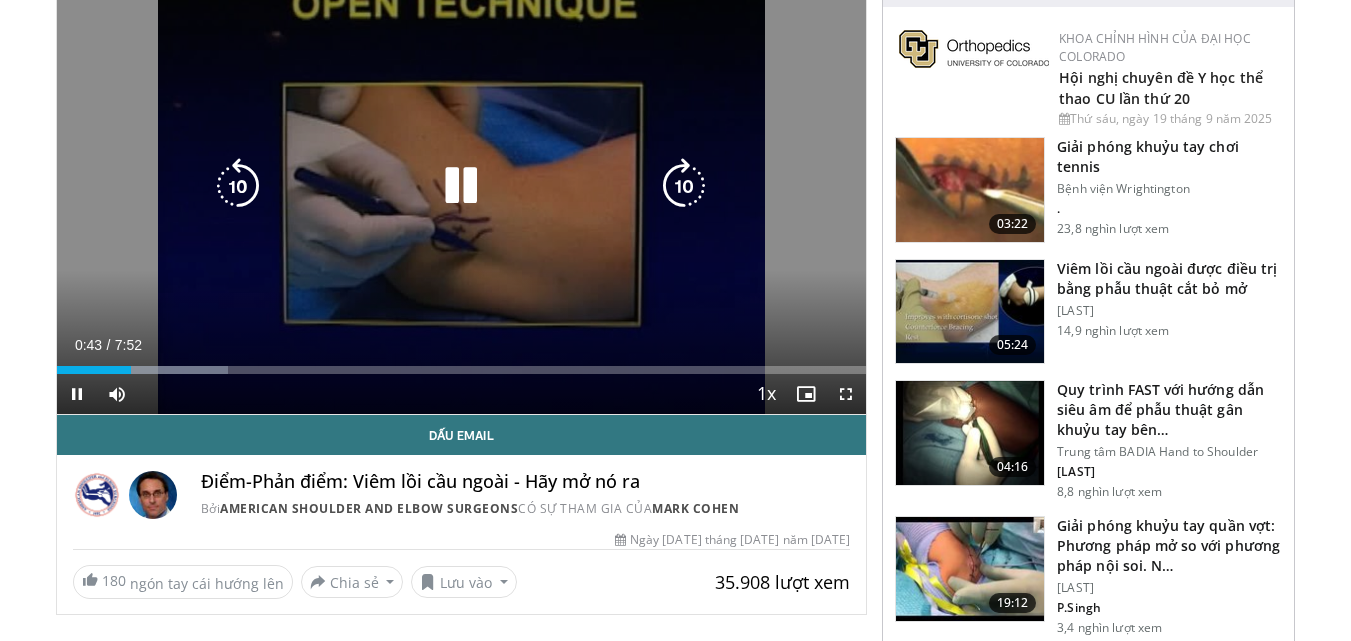 scroll, scrollTop: 200, scrollLeft: 0, axis: vertical 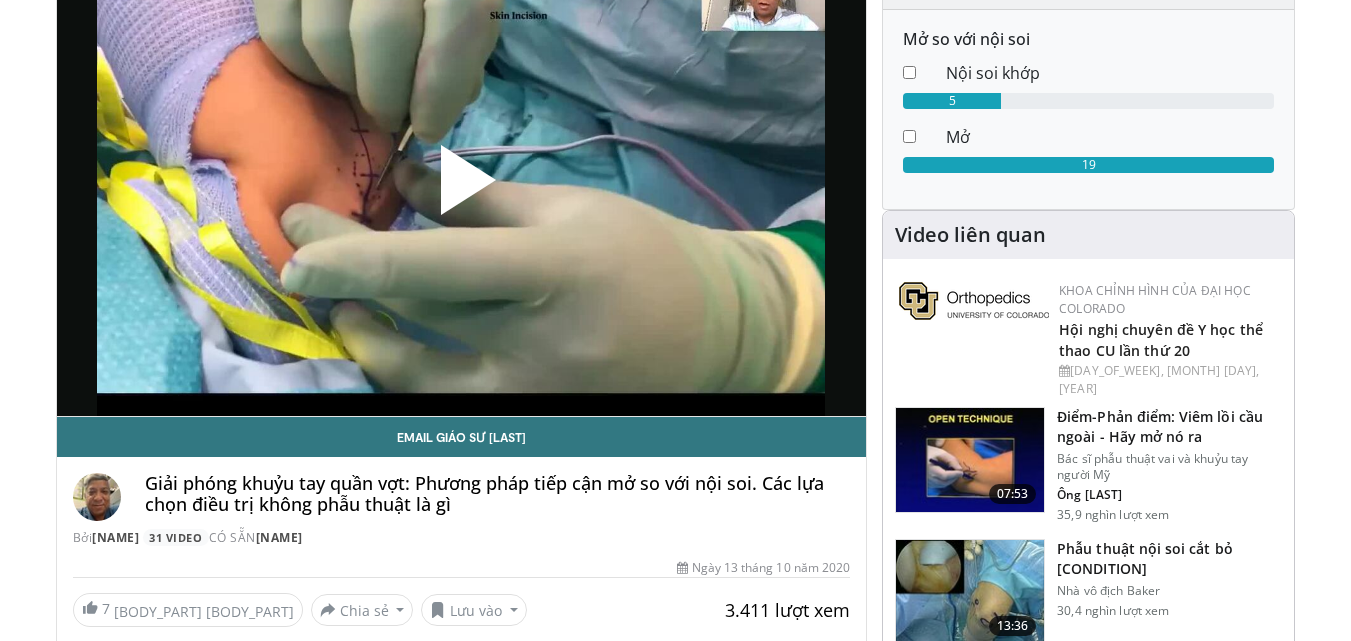 click at bounding box center (461, 188) 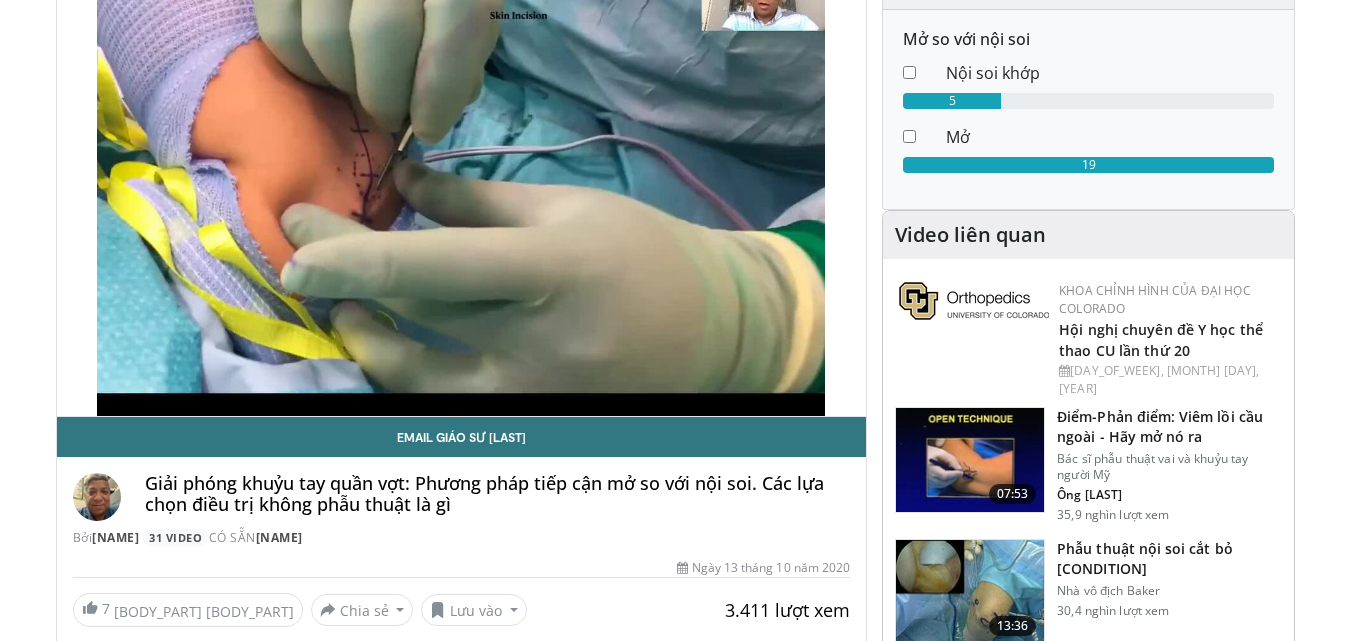scroll, scrollTop: 158, scrollLeft: 0, axis: vertical 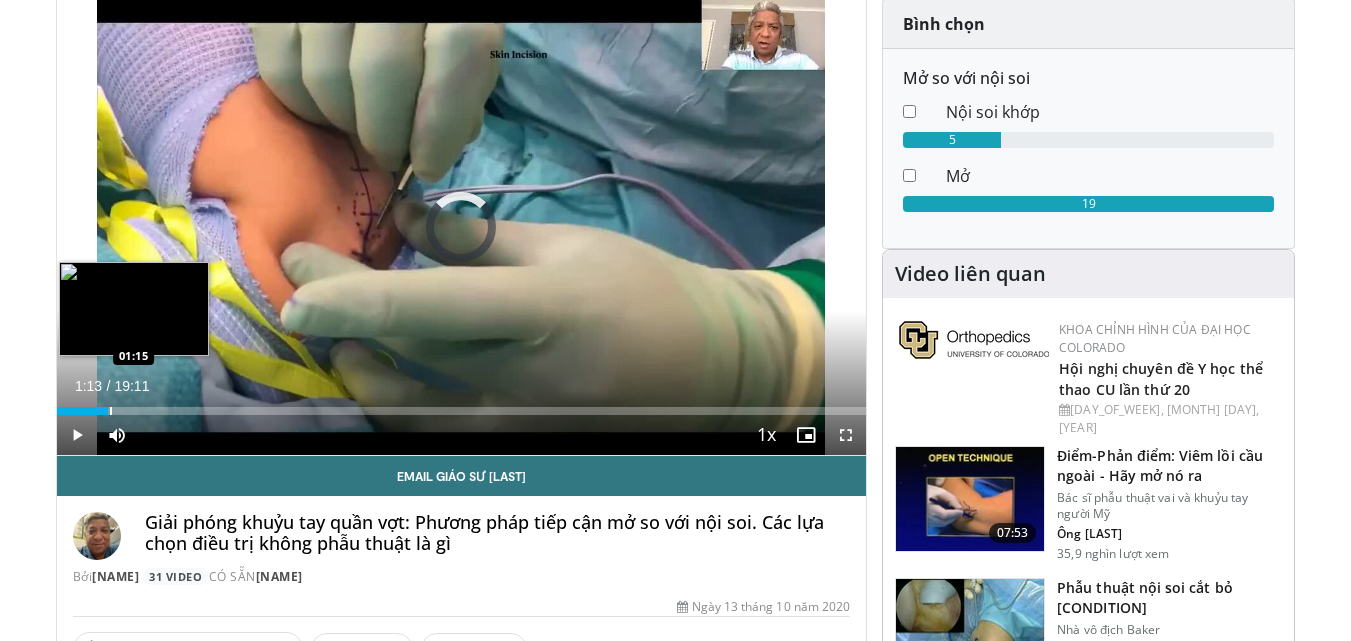 click at bounding box center (111, 411) 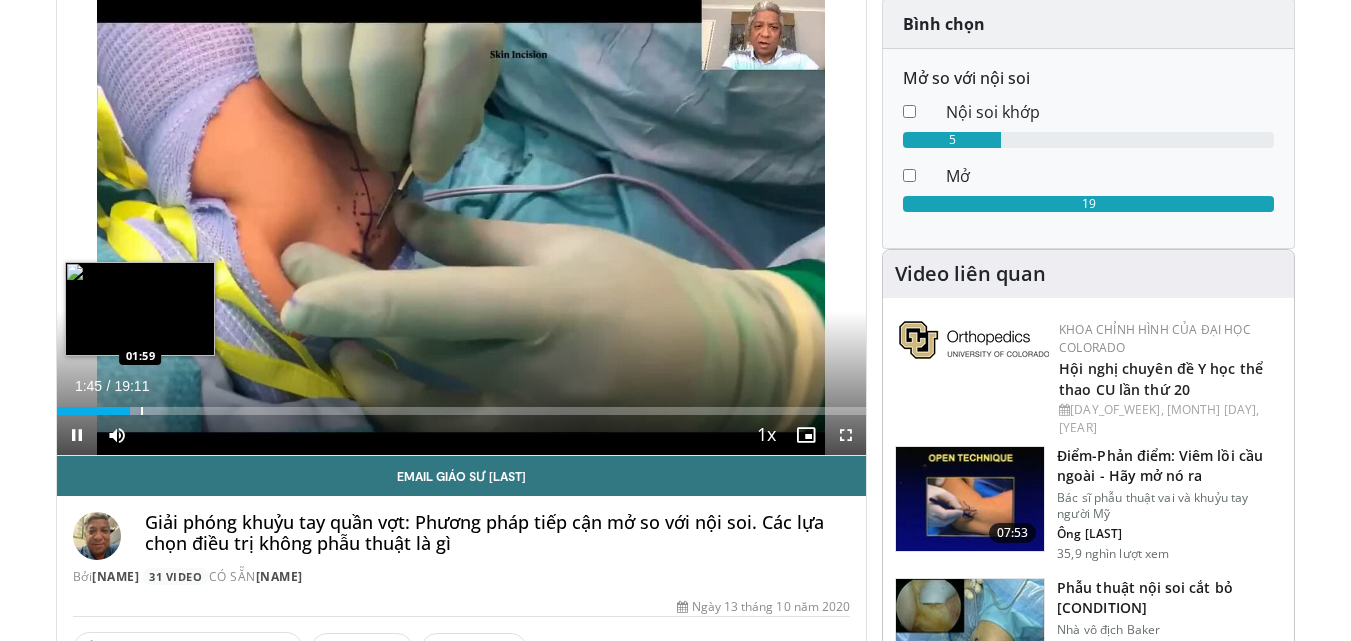 click at bounding box center (142, 411) 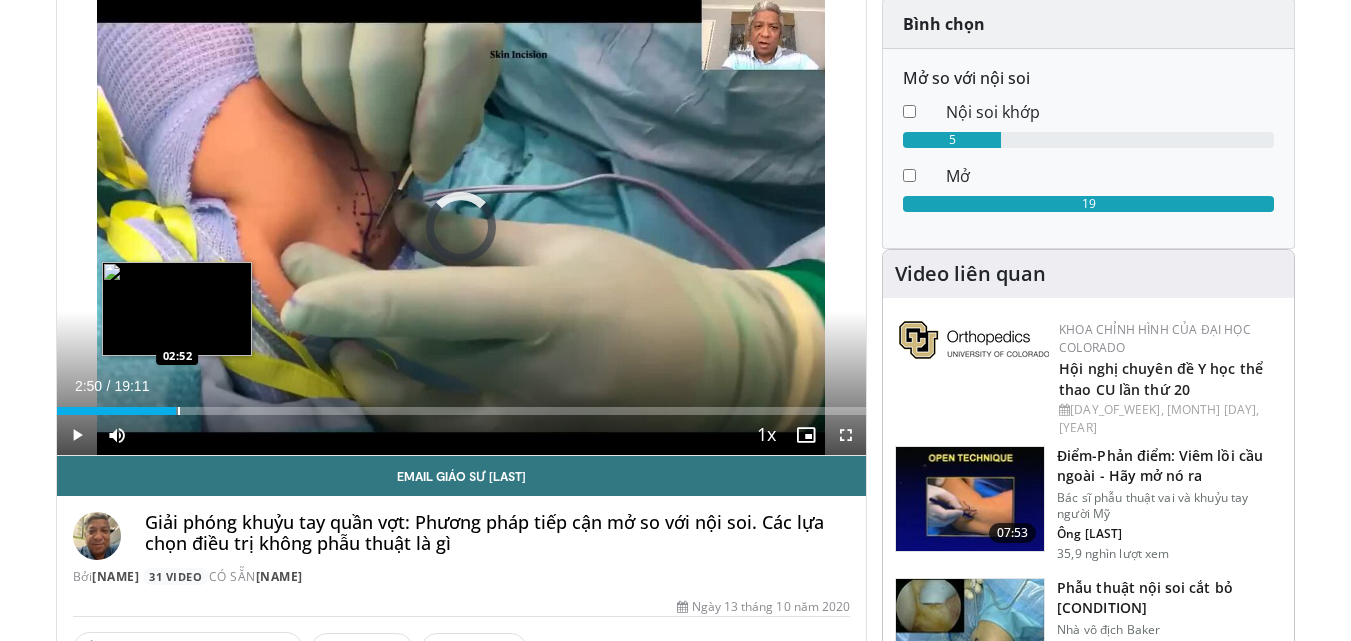 click at bounding box center (179, 411) 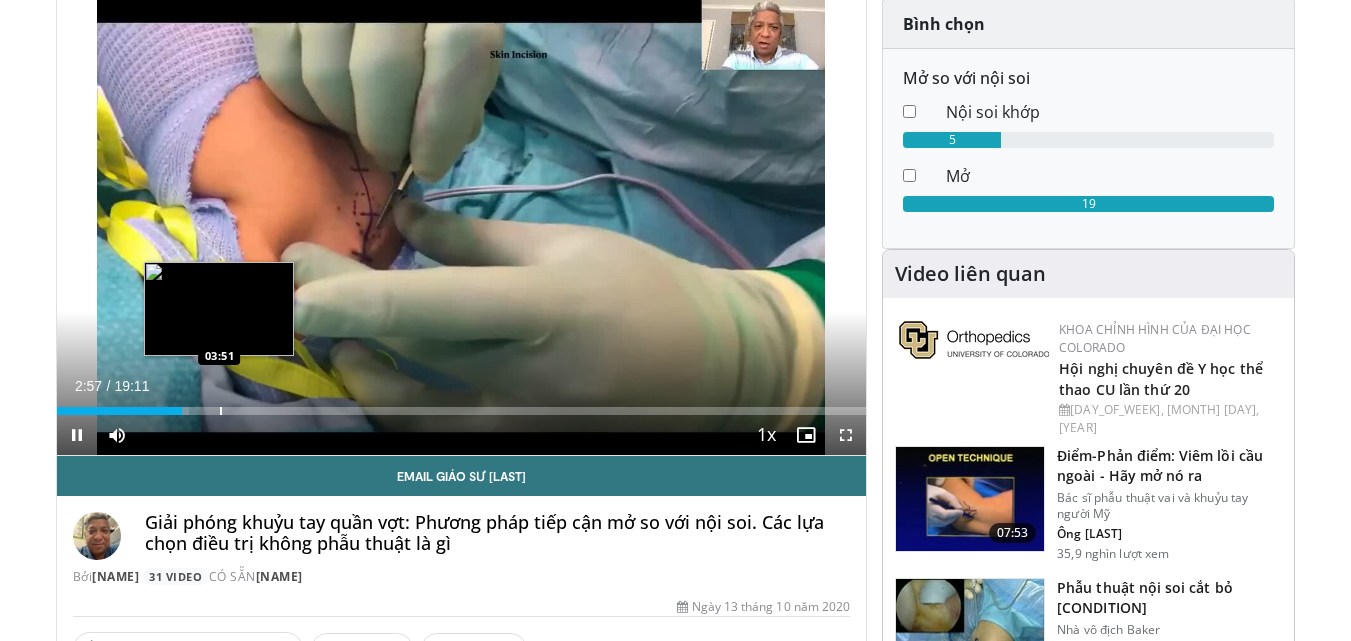 click at bounding box center [221, 411] 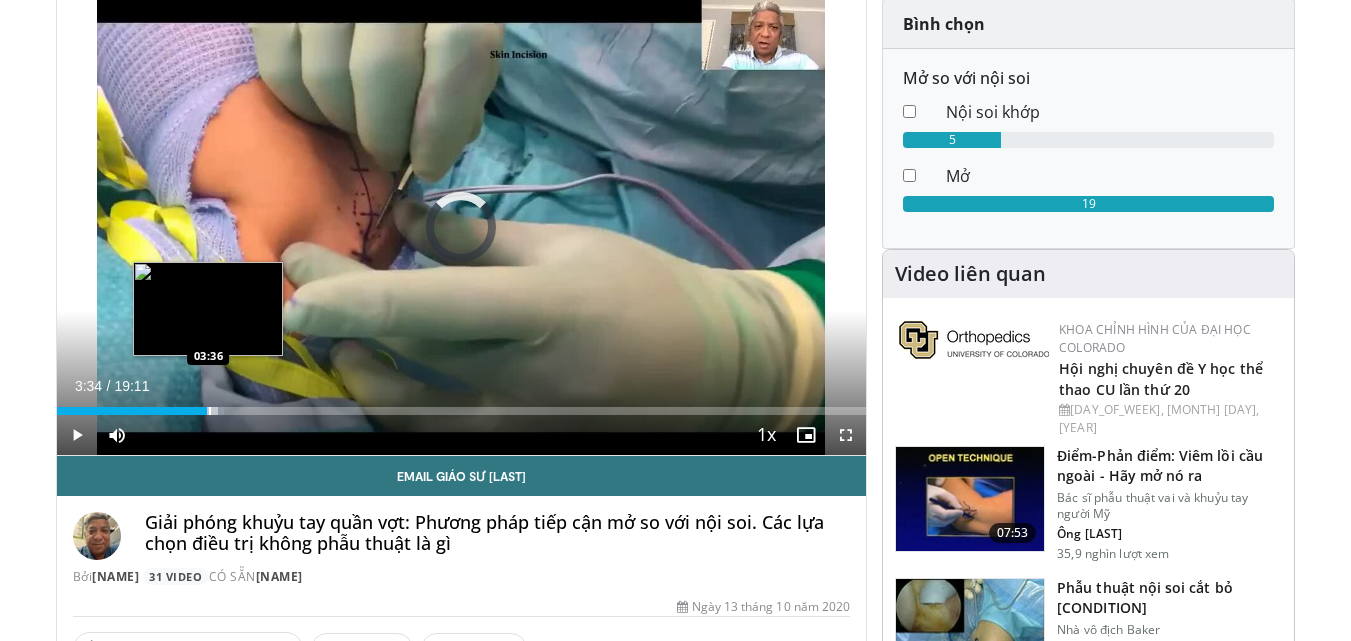 click at bounding box center (210, 411) 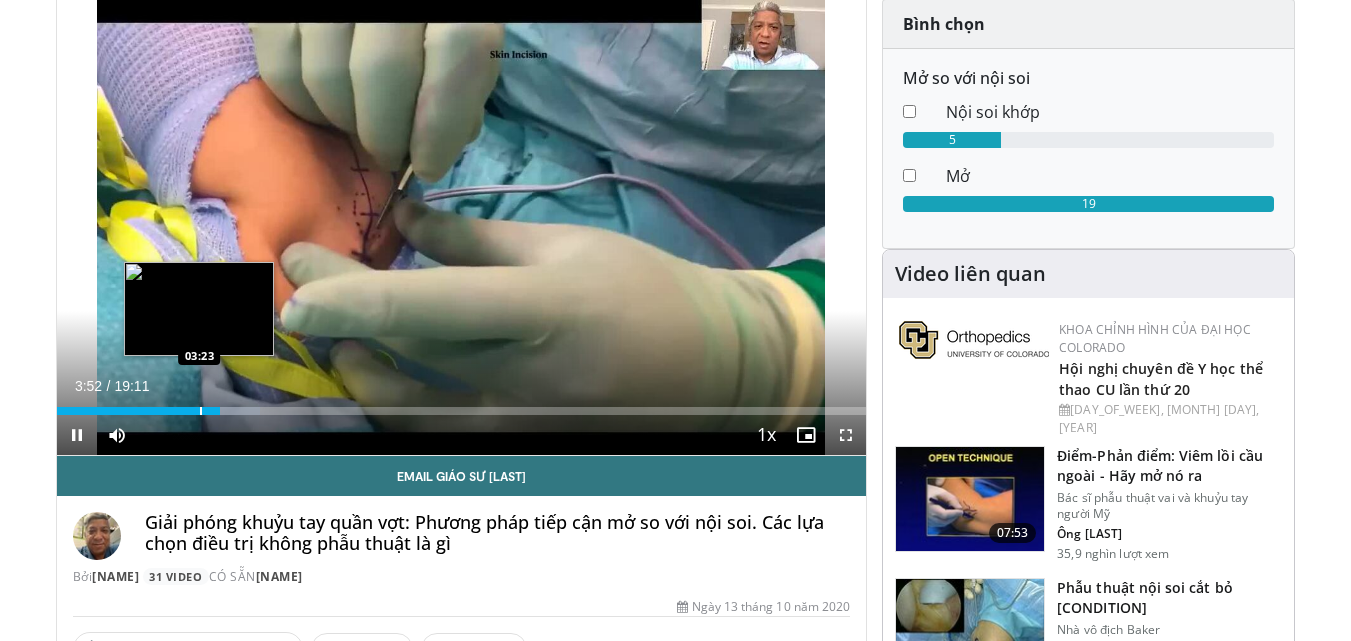 click on "Loaded :  25.18% 03:52 03:23" at bounding box center (462, 405) 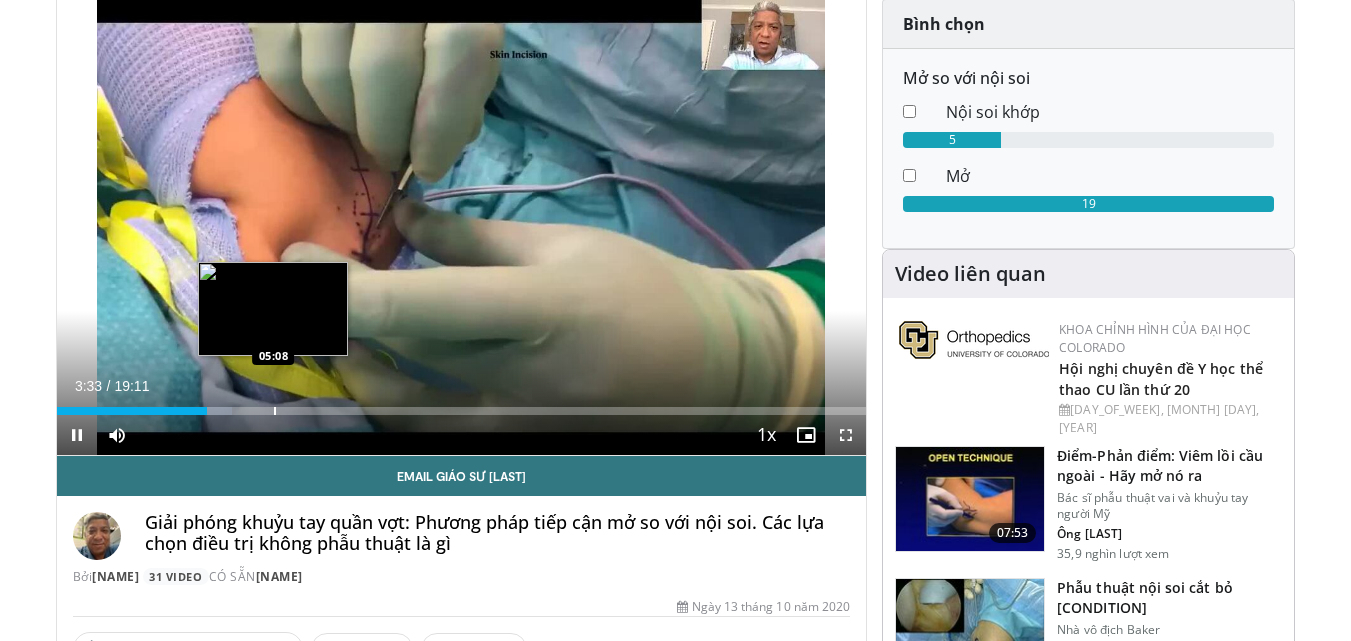 click on "Loaded :  21.70% 03:33 05:08" at bounding box center [462, 405] 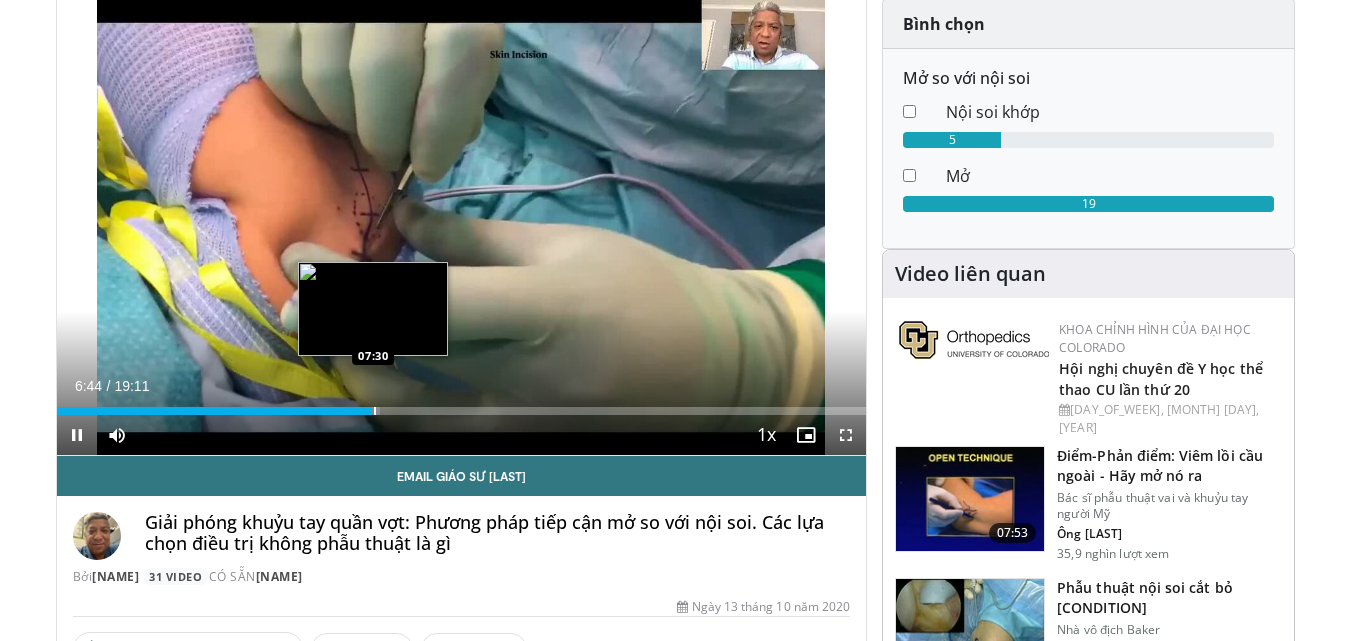 click at bounding box center [375, 411] 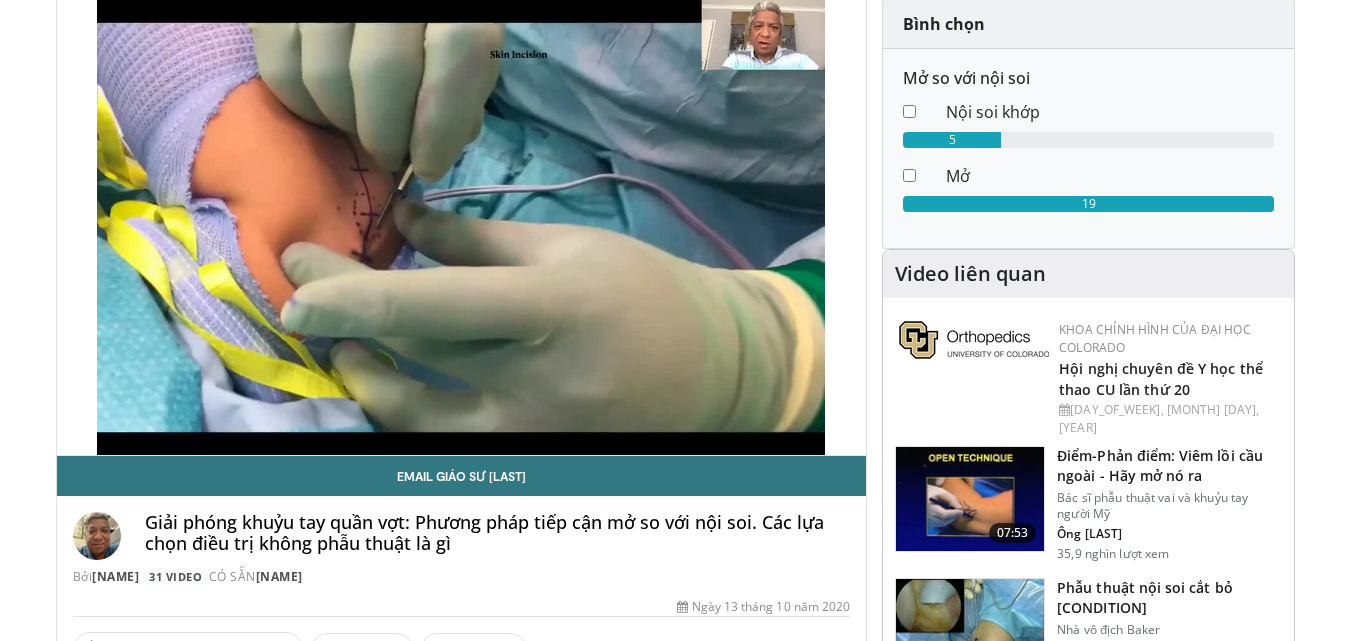 click at bounding box center (970, 499) 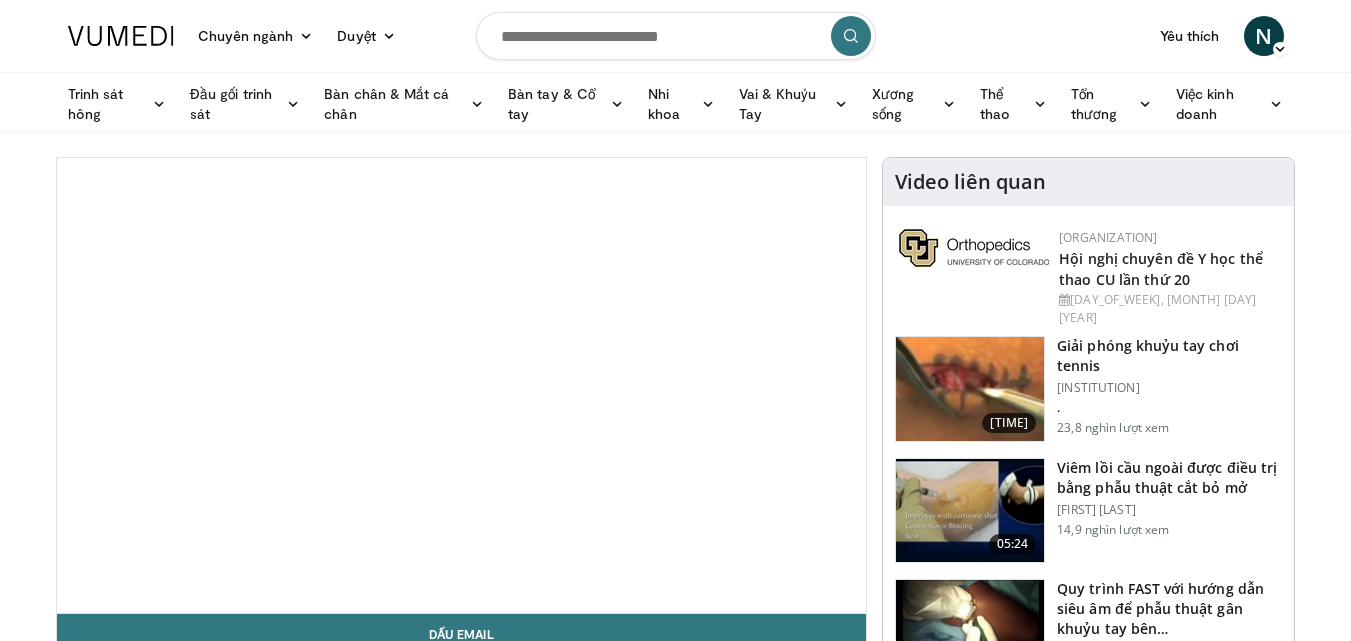scroll, scrollTop: 0, scrollLeft: 0, axis: both 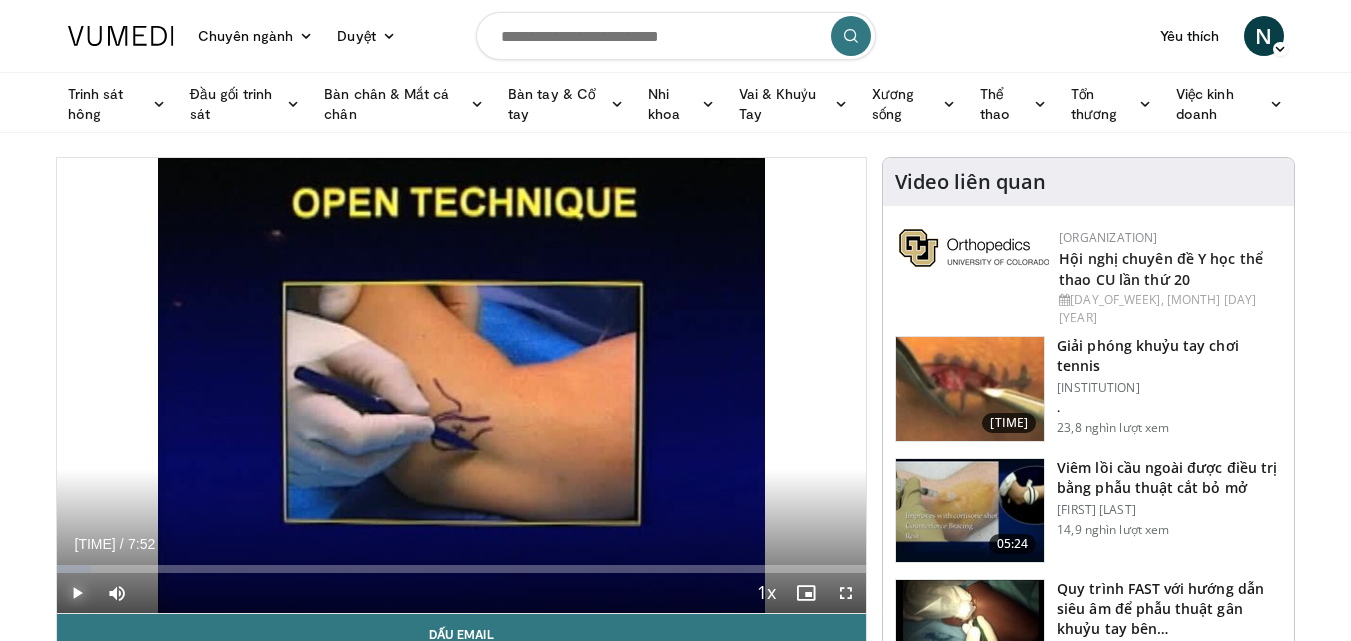 click at bounding box center (77, 593) 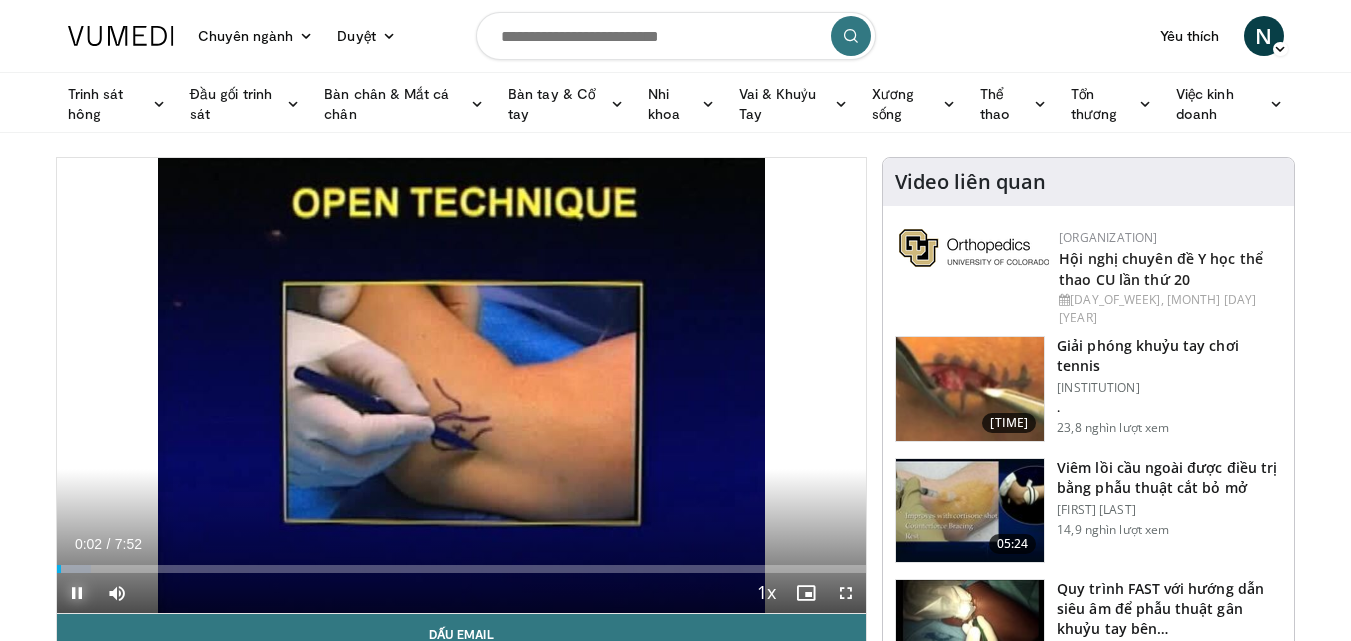 click at bounding box center (77, 593) 